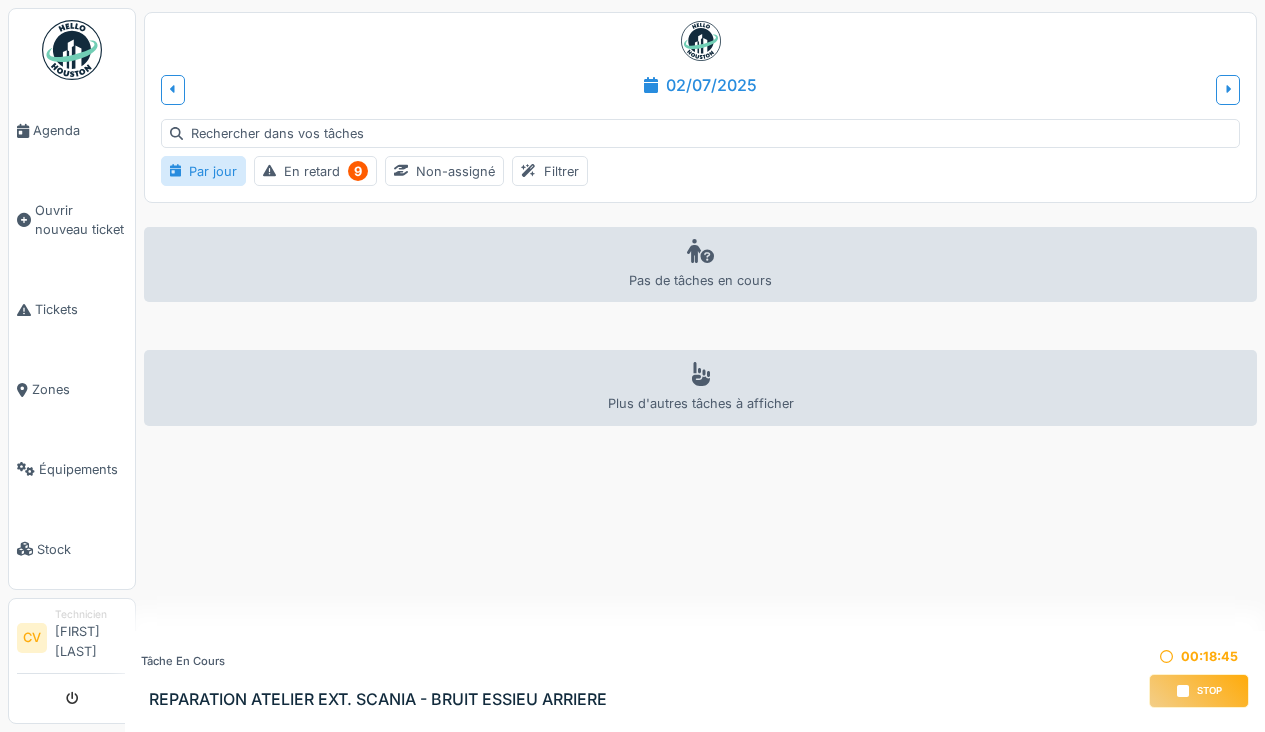 scroll, scrollTop: 0, scrollLeft: 0, axis: both 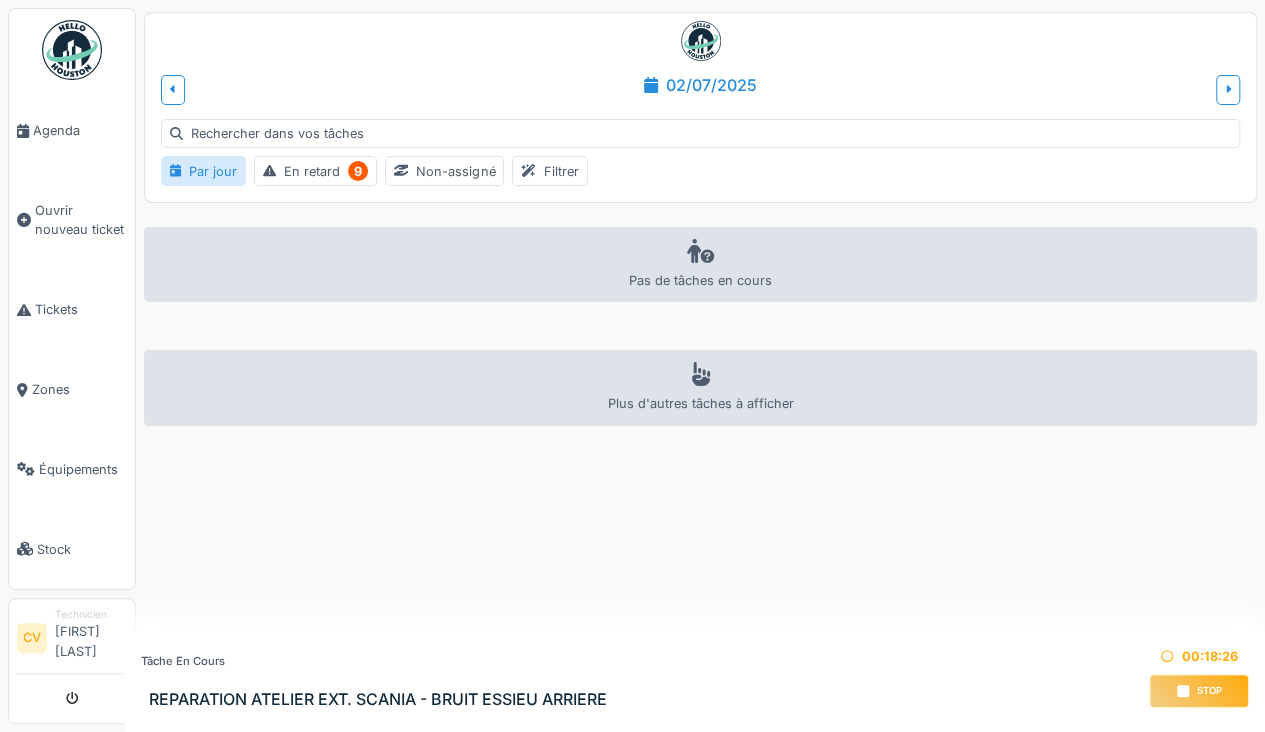 click on "stop" at bounding box center [1199, 691] 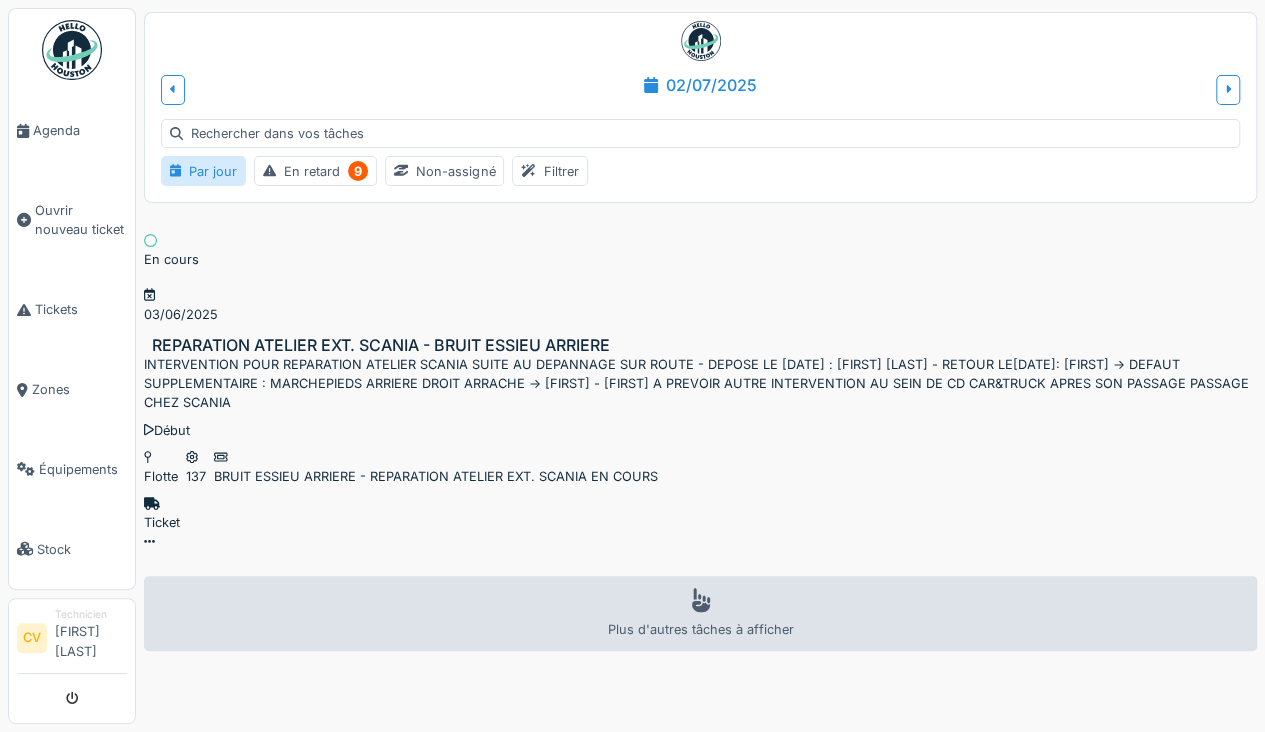 click at bounding box center (700, 41) 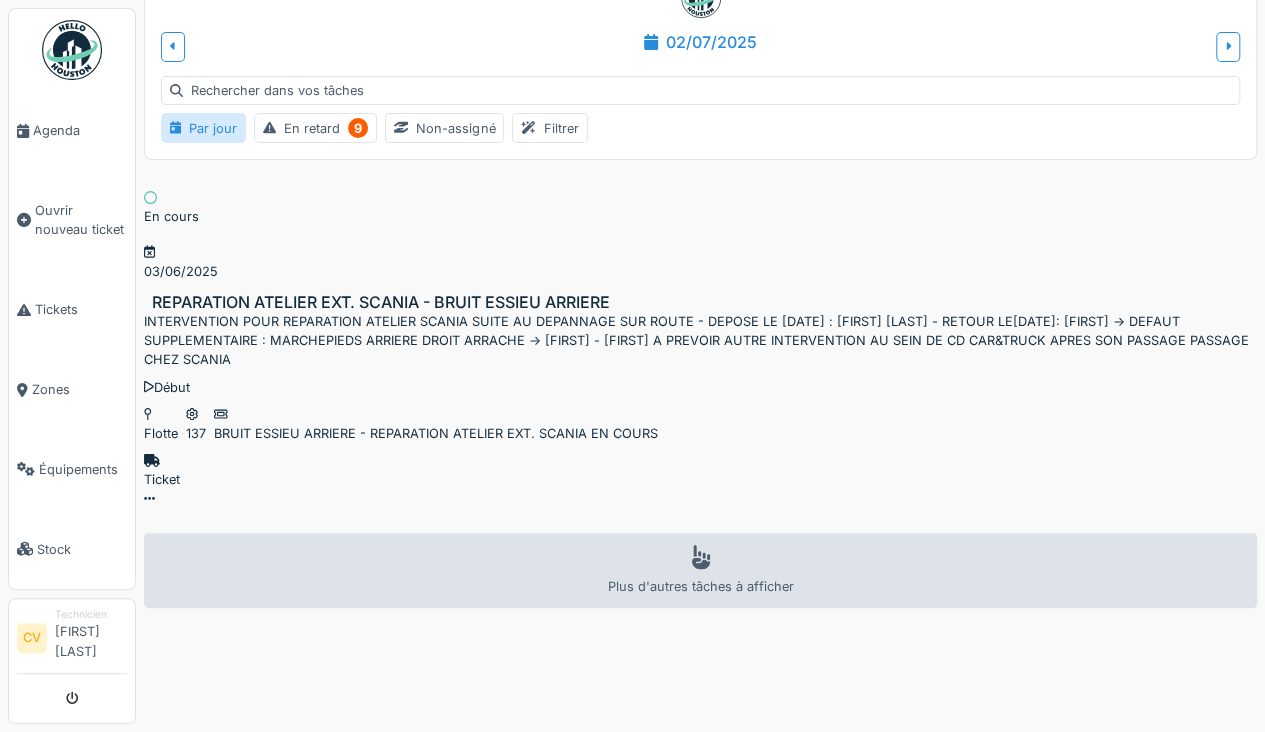 scroll, scrollTop: 107, scrollLeft: 0, axis: vertical 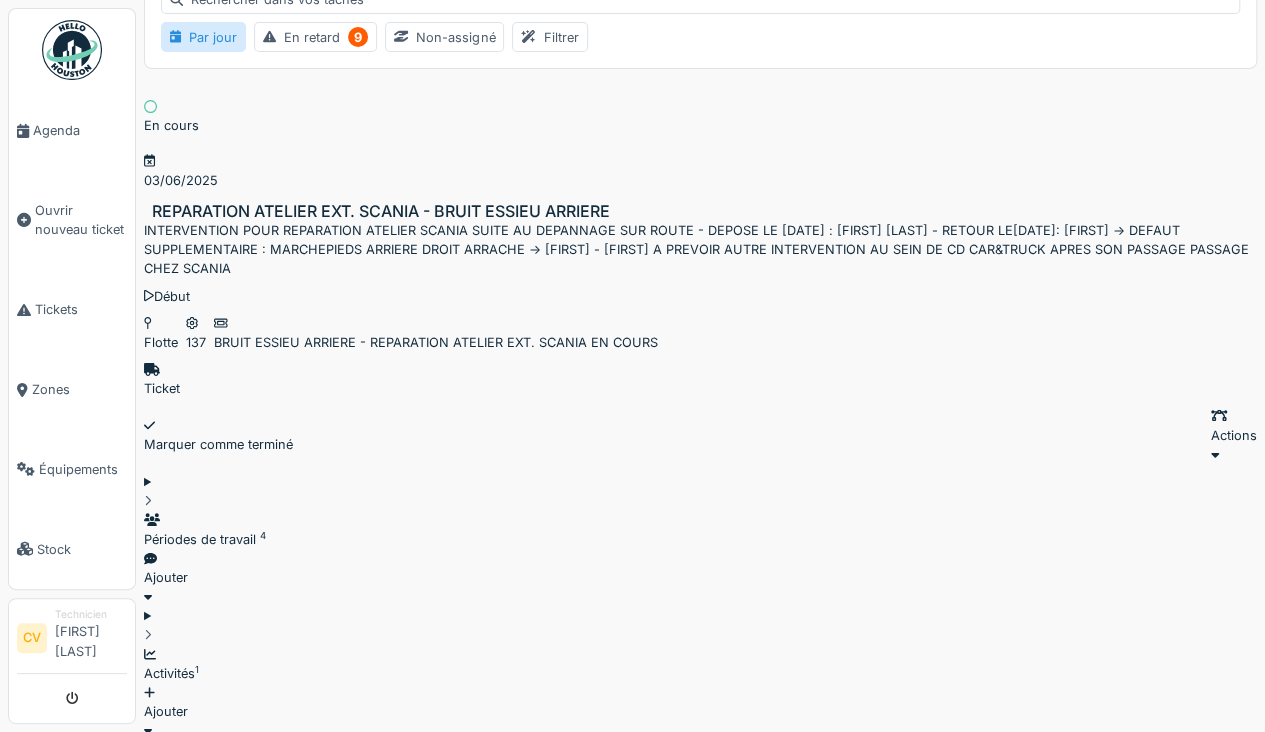 click on "INTERVENTION POUR REPARATION ATELIER SCANIA SUITE AU DEPANNAGE SUR ROUTE
- DEPOSE LE [DATE] : [FIRST] [LAST]
- RETOUR LE[DATE]: [FIRST]
-> DEFAUT SUPPLEMENTAIRE : MARCHEPIEDS ARRIERE DROIT ARRACHE -> [FIRST] - [FIRST]
A PREVOIR AUTRE INTERVENTION AU SEIN CD CAR&TRUCK APRES SON PASSAGE PASSAGE CHEZ SCANIA" at bounding box center [700, 250] 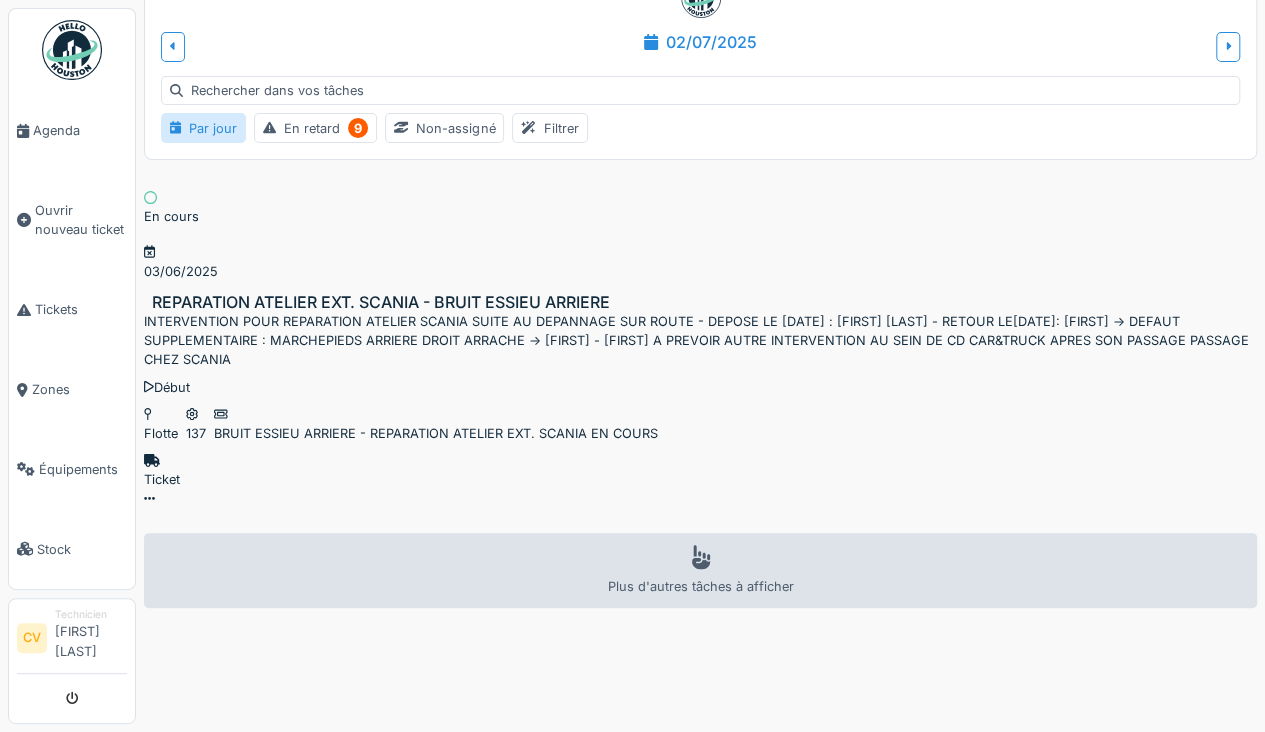scroll, scrollTop: 15, scrollLeft: 0, axis: vertical 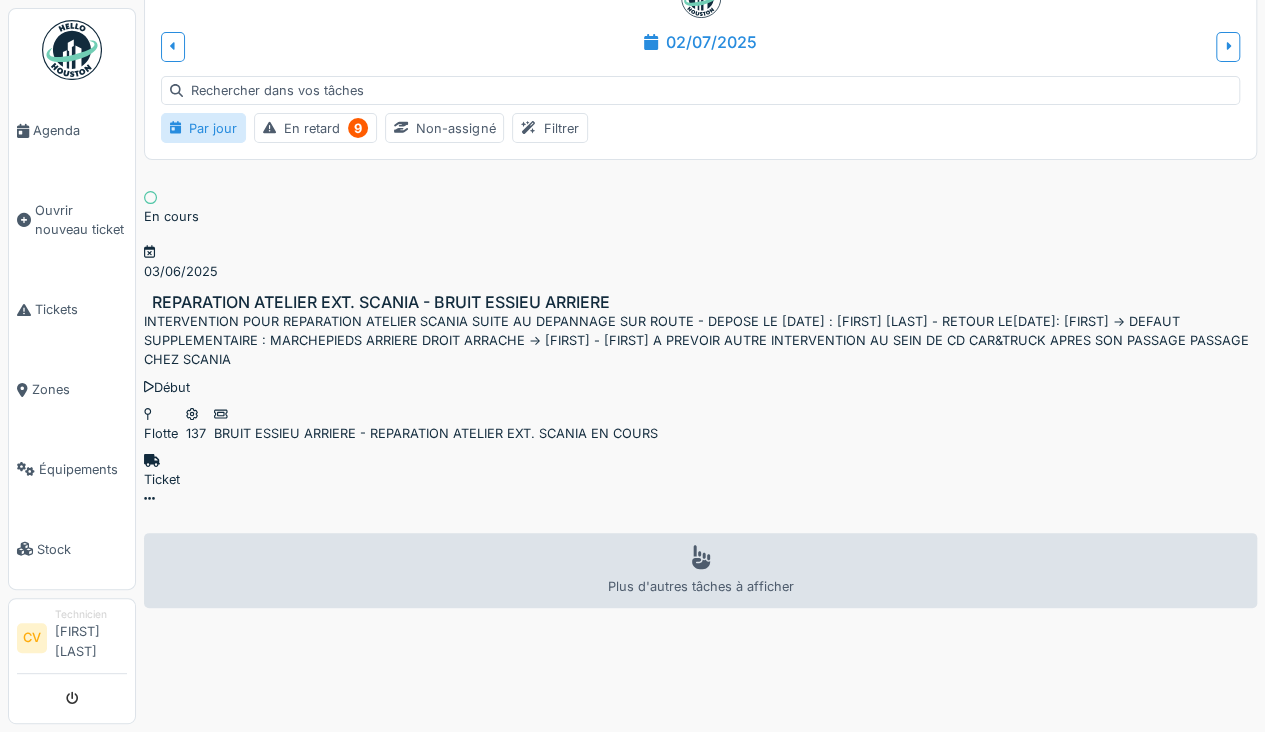 click on "En cours 03/06/2025" at bounding box center [700, 226] 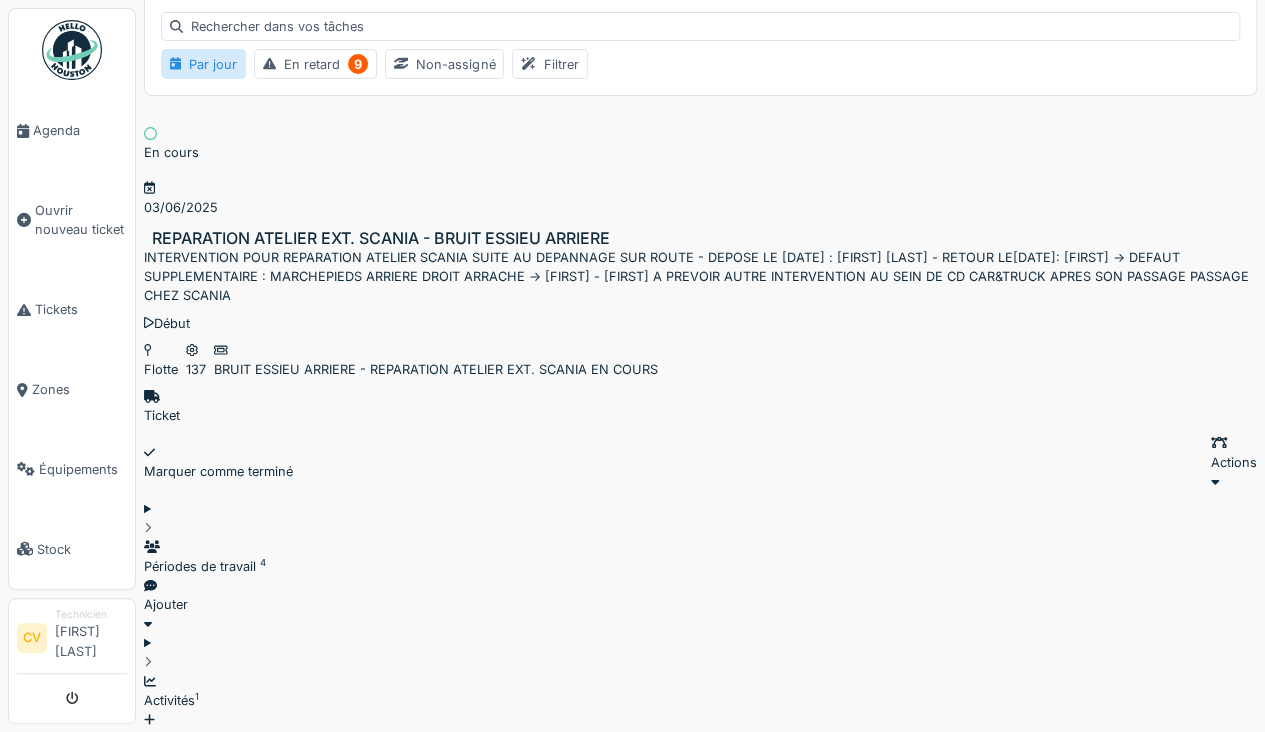 scroll, scrollTop: 0, scrollLeft: 0, axis: both 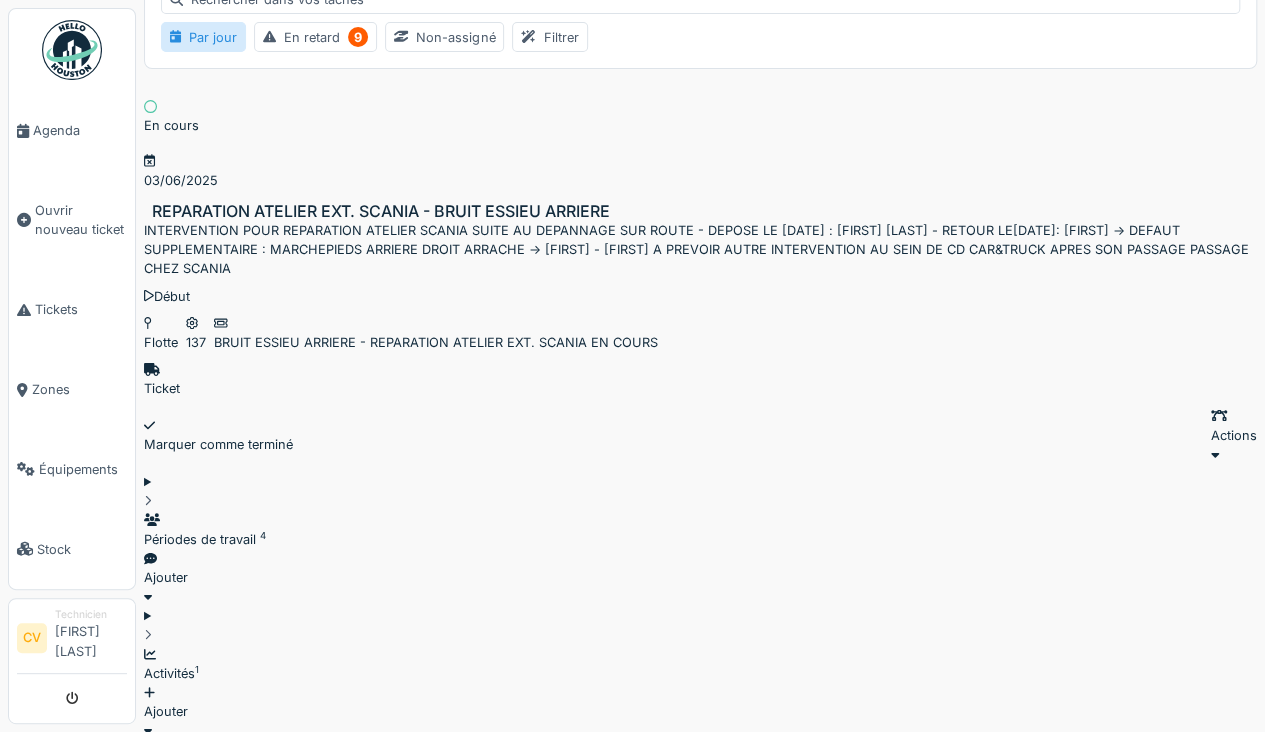 click on "En cours 03/06/2025 REPARATION ATELIER EXT. SCANIA - BRUIT ESSIEU ARRIERE INTERVENTION POUR REPARATION ATELIER SCANIA SUITE AU DEPANNAGE SUR ROUTE
- DEPOSE LE 4/06/2025 : MICKAEL RIBANT
- RETOUR LE4/06/25: CEDRIC
-> DEFAUT SUPPLEMENTAIRE : MARCHEPIEDS ARRIERE DROIT ARRACHE -> ANTONIO - CEDRIC
A PREVOIR AUTRE INTERVENTION AU SEIN DE CD CAR&TRUCK APRES SON PASSAGE PASSAGE CHEZ SCANIA" at bounding box center (700, 180) 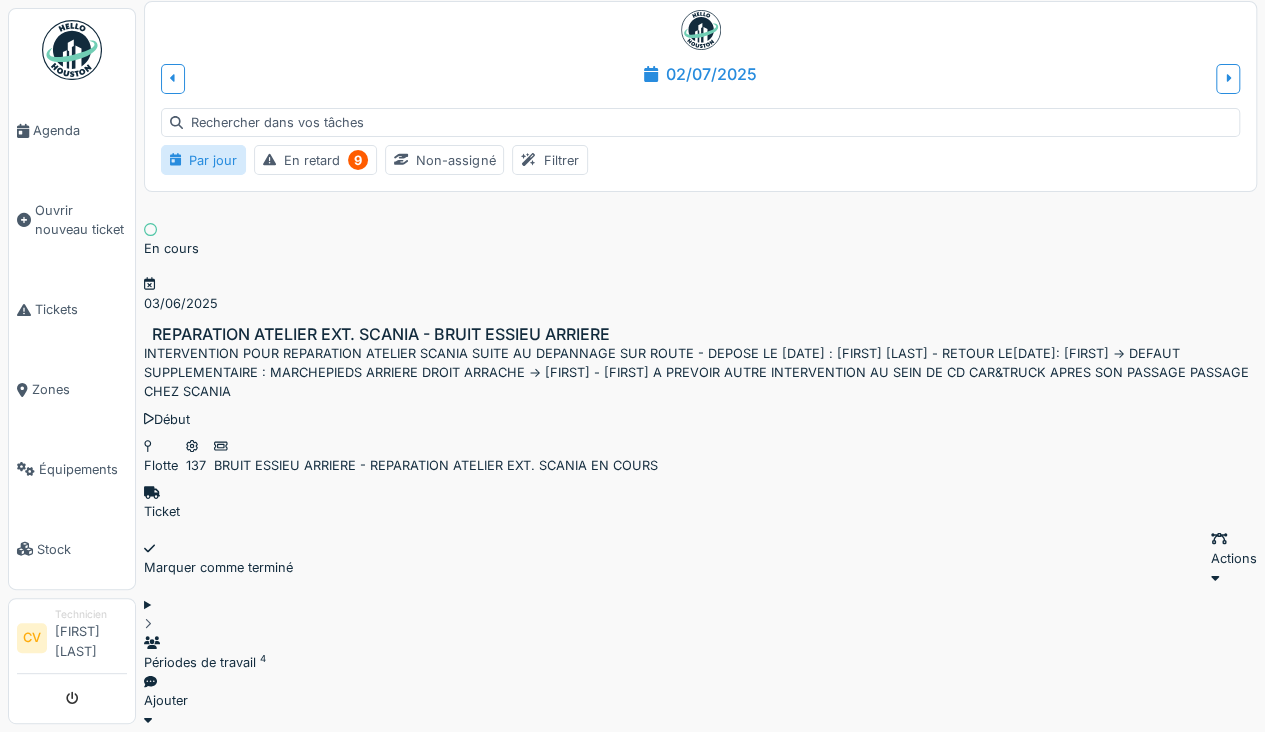scroll, scrollTop: 0, scrollLeft: 0, axis: both 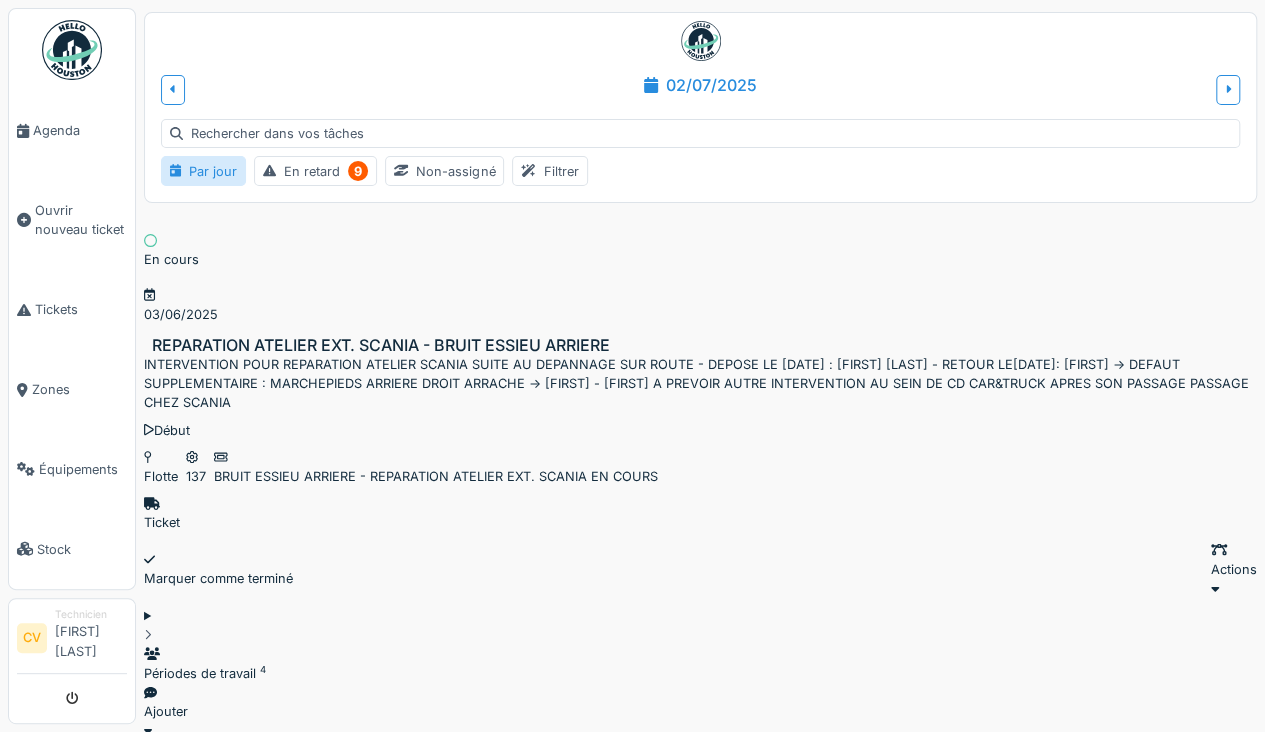 click on "Agenda" at bounding box center [72, 131] 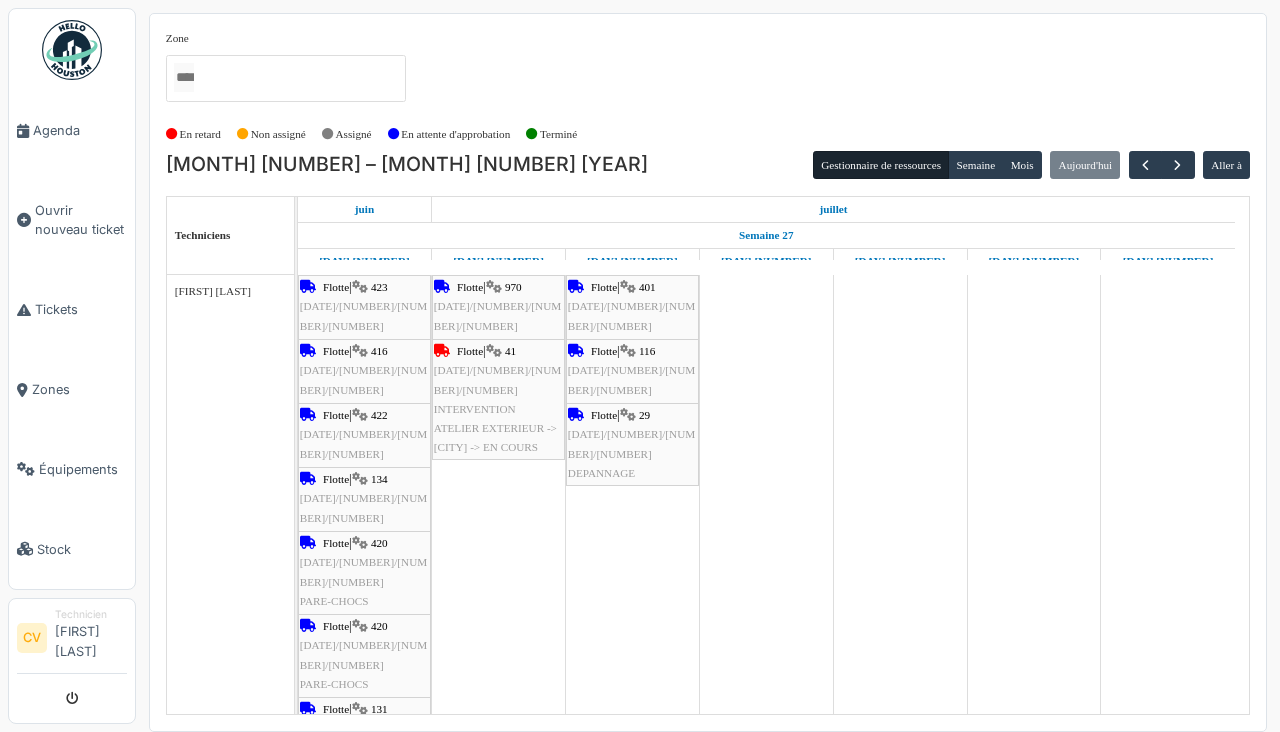 scroll, scrollTop: 0, scrollLeft: 0, axis: both 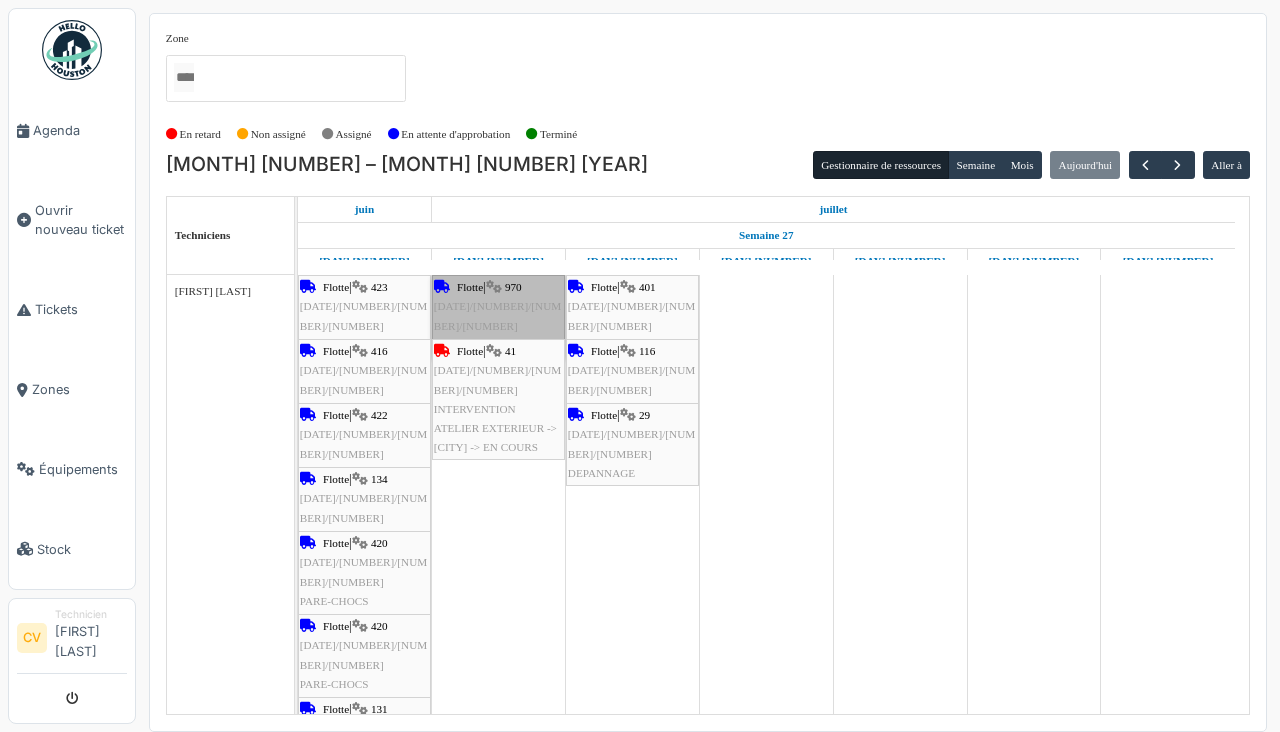 click on "Flotte
|     970
2025/07/409/01402
CREVAISON" at bounding box center (364, 316) 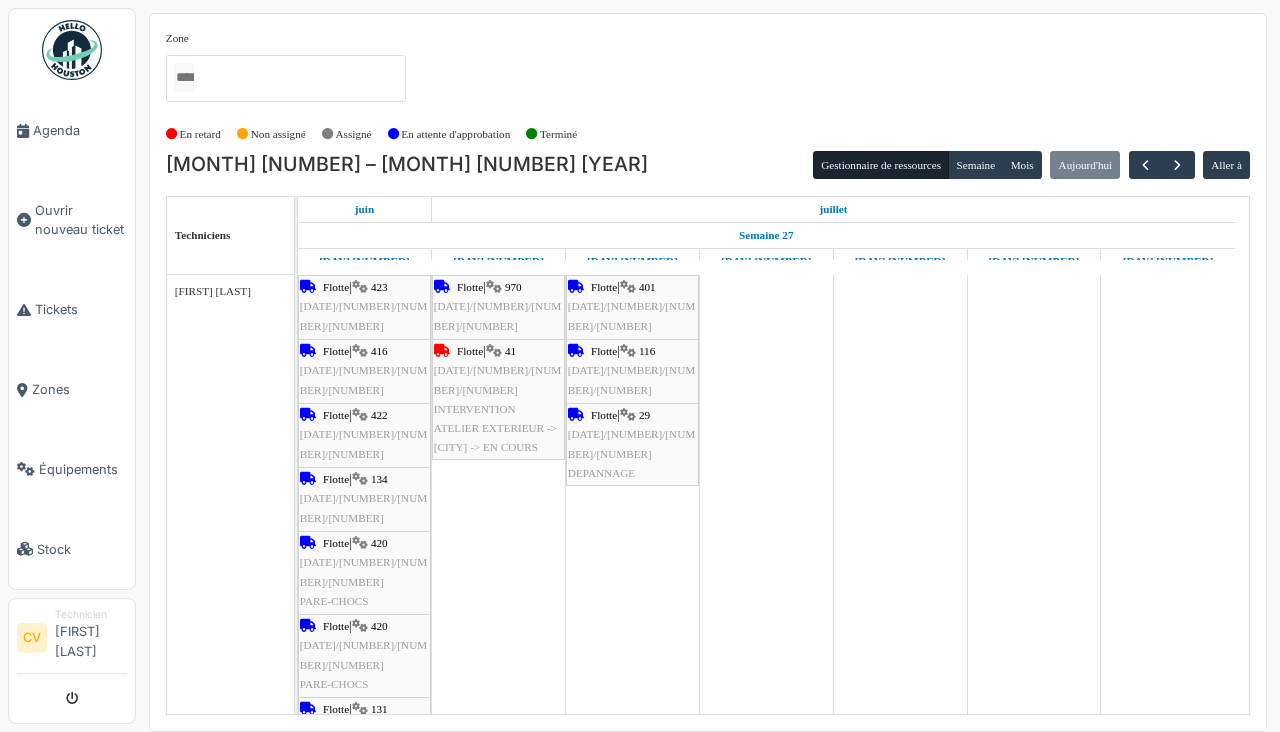 click on "Tickets" at bounding box center (81, 309) 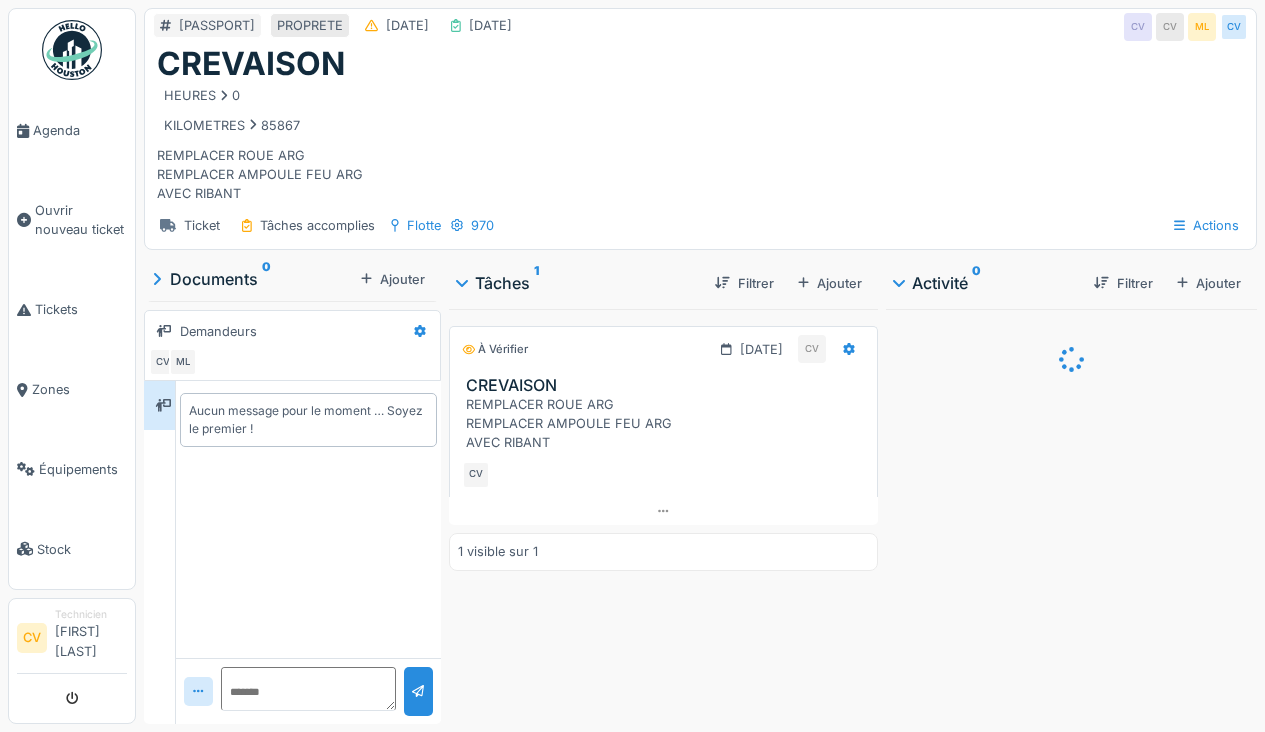 scroll, scrollTop: 0, scrollLeft: 0, axis: both 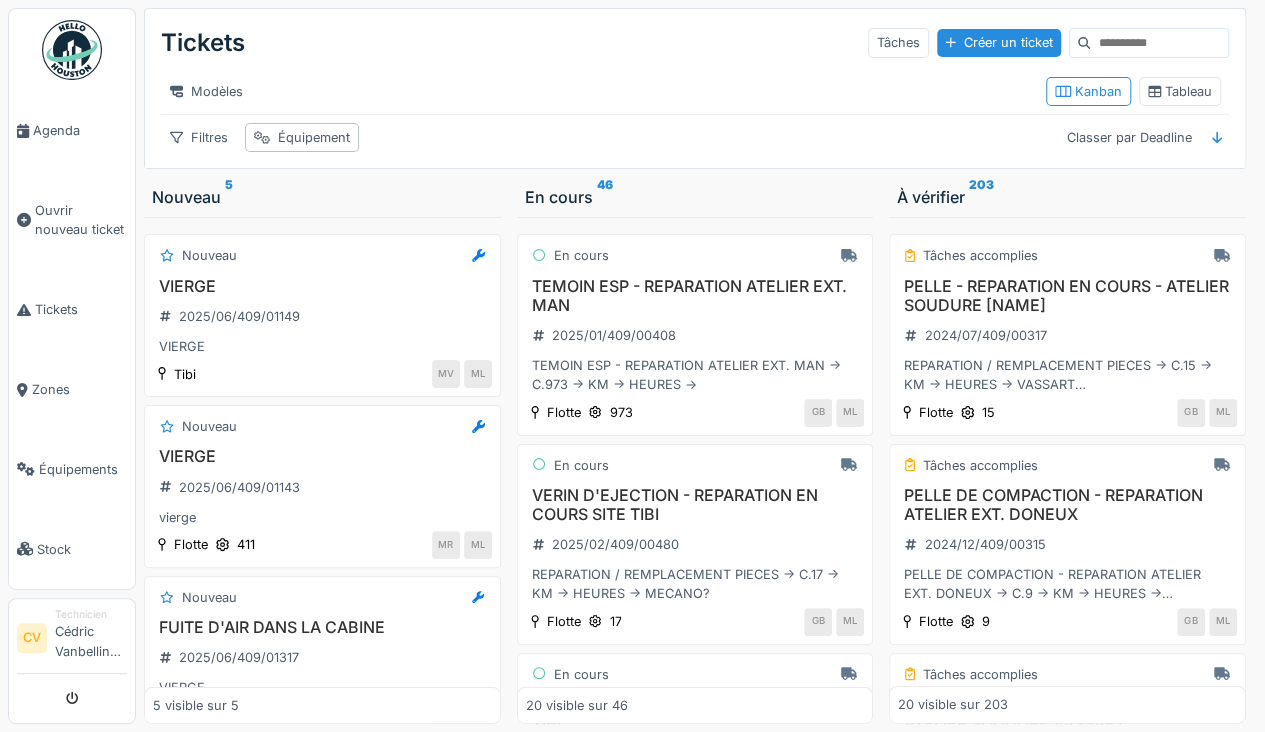 click on "Agenda" at bounding box center (72, 131) 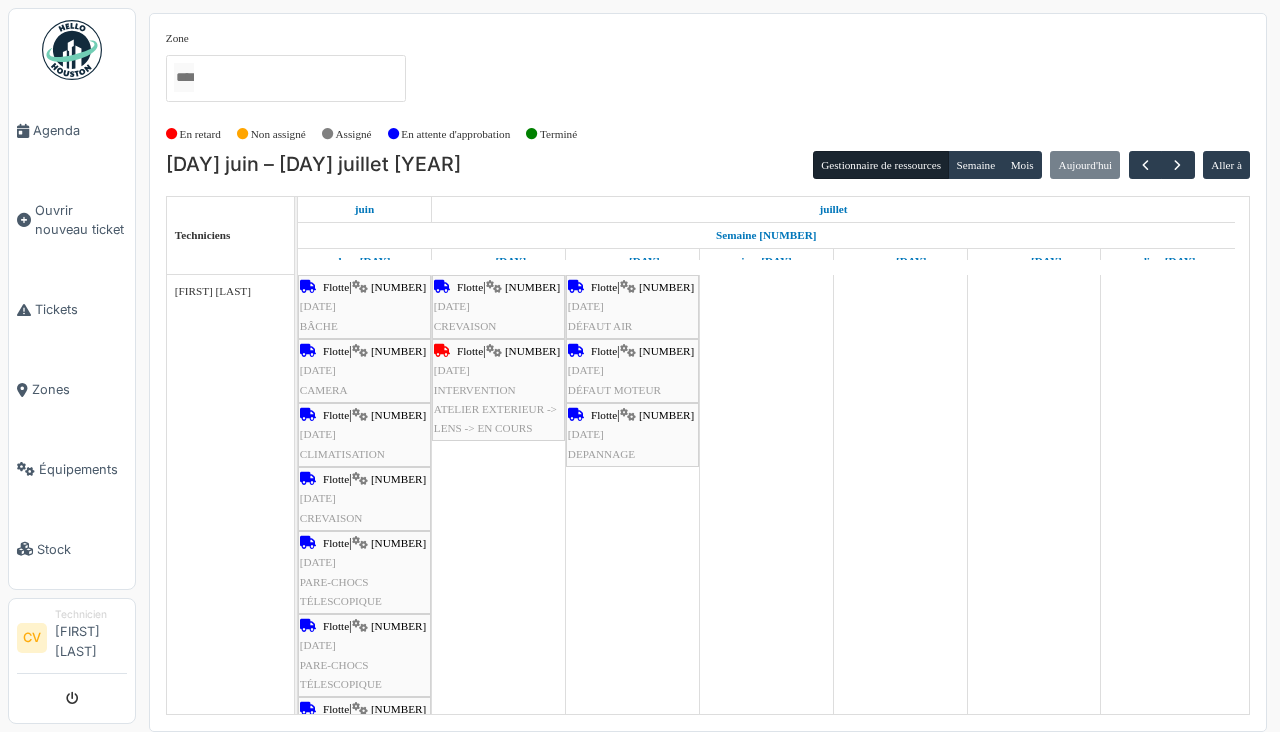 scroll, scrollTop: 0, scrollLeft: 0, axis: both 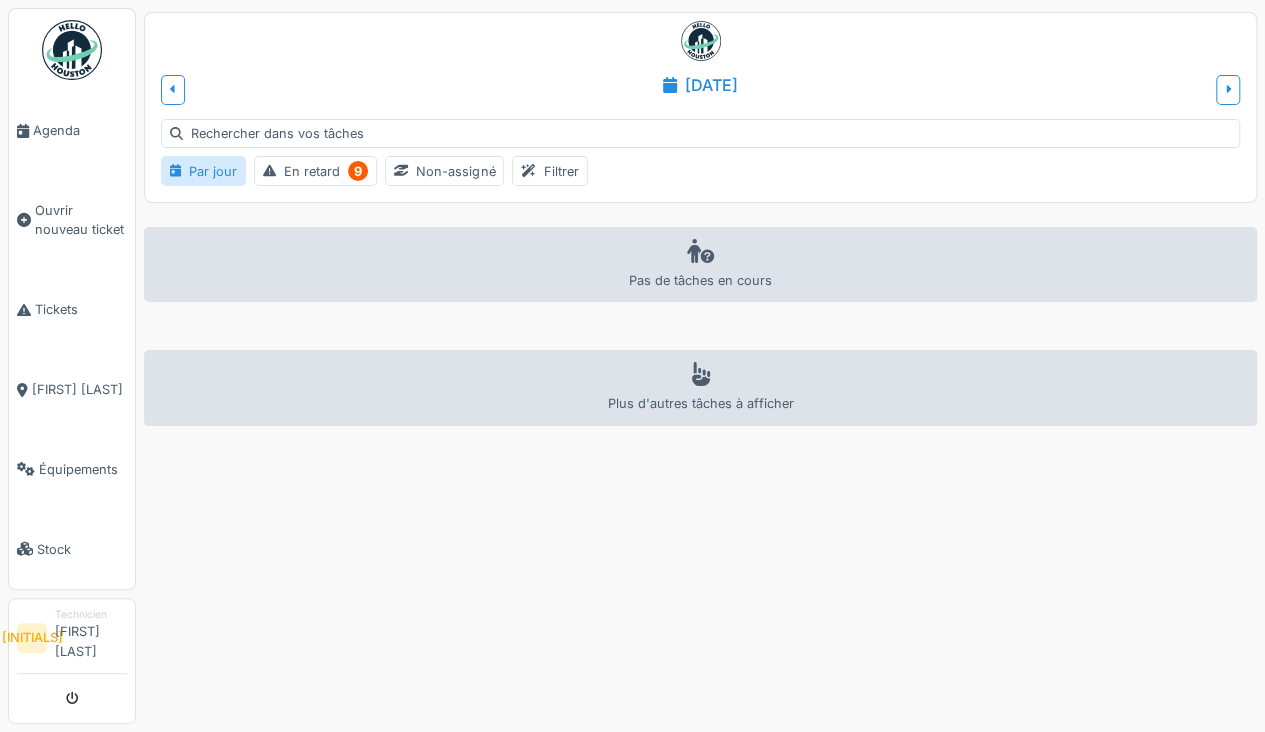 click on "En retard   9" at bounding box center (315, 171) 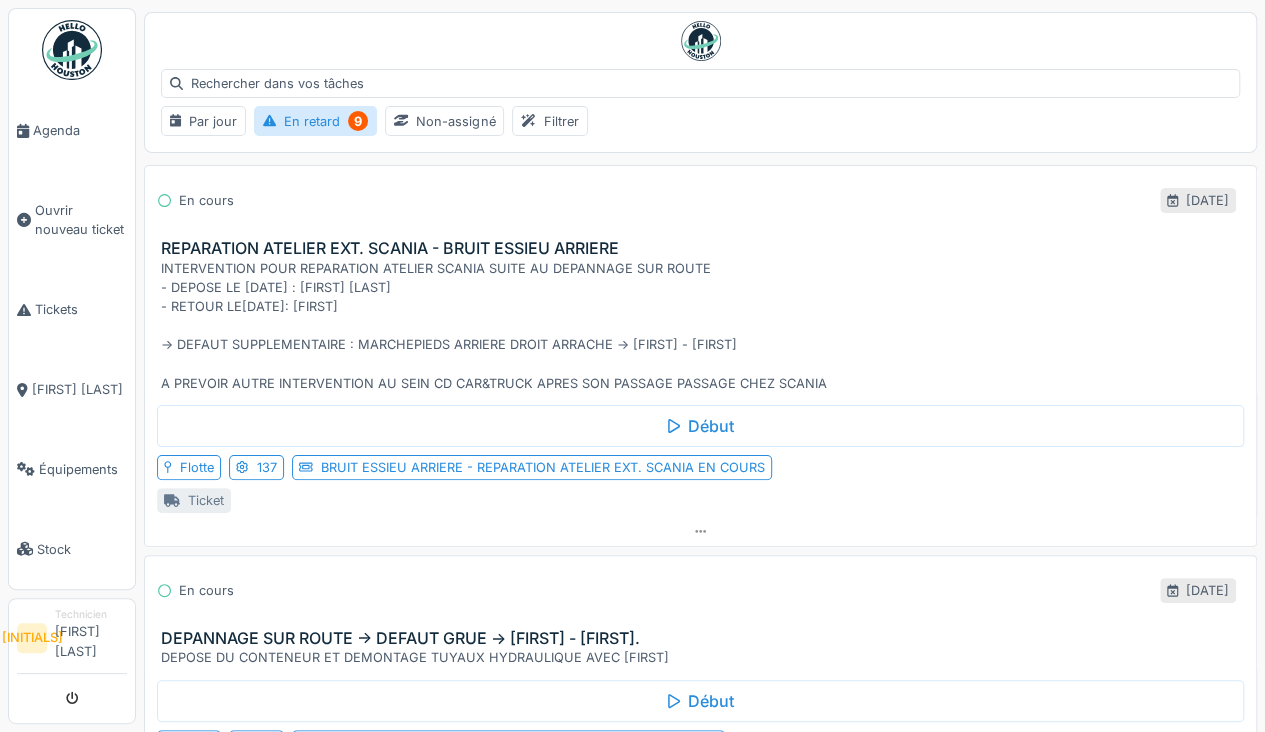 click on "INTERVENTION POUR REPARATION ATELIER SCANIA SUITE AU DEPANNAGE SUR ROUTE
- DEPOSE LE [DATE] : [FIRST] [LAST]
- RETOUR LE[DATE]: [FIRST]
-> DEFAUT SUPPLEMENTAIRE : MARCHEPIEDS ARRIERE DROIT ARRACHE -> [FIRST] - [FIRST]
A PREVOIR AUTRE INTERVENTION AU SEIN CD CAR&TRUCK APRES SON PASSAGE PASSAGE CHEZ SCANIA" at bounding box center [704, 326] 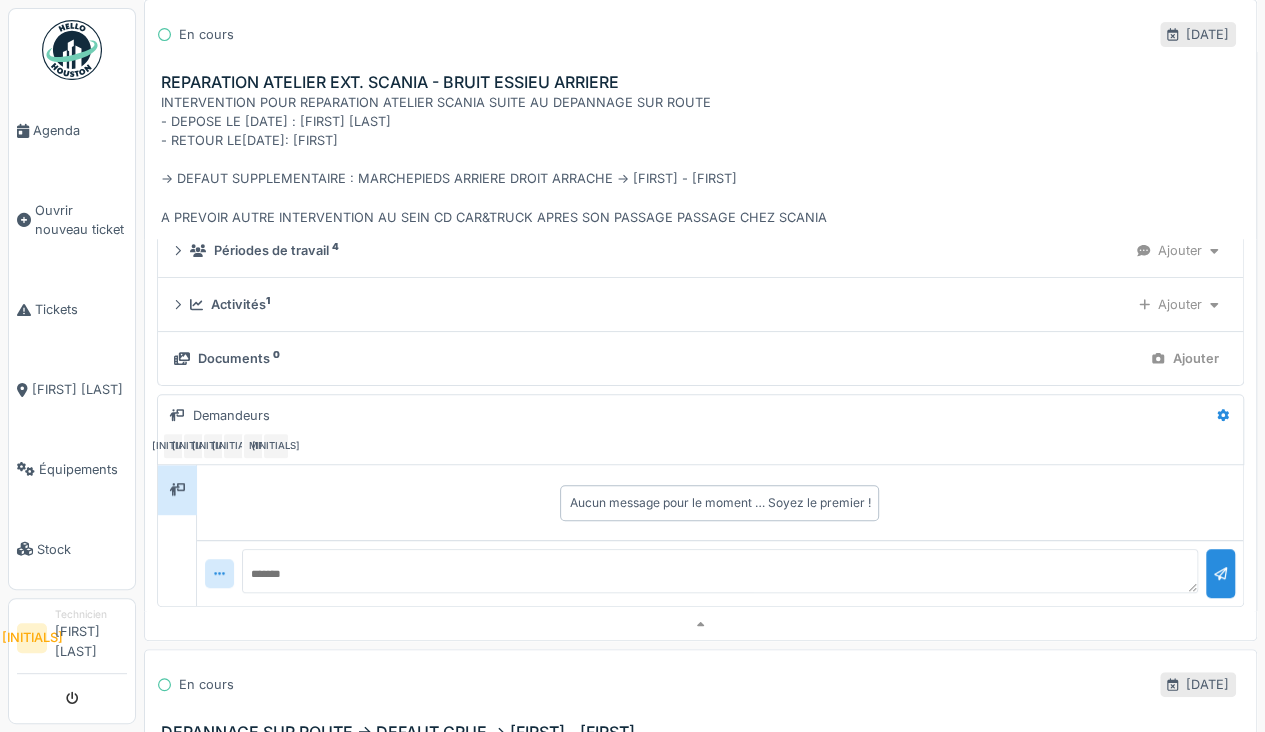 scroll, scrollTop: 376, scrollLeft: 0, axis: vertical 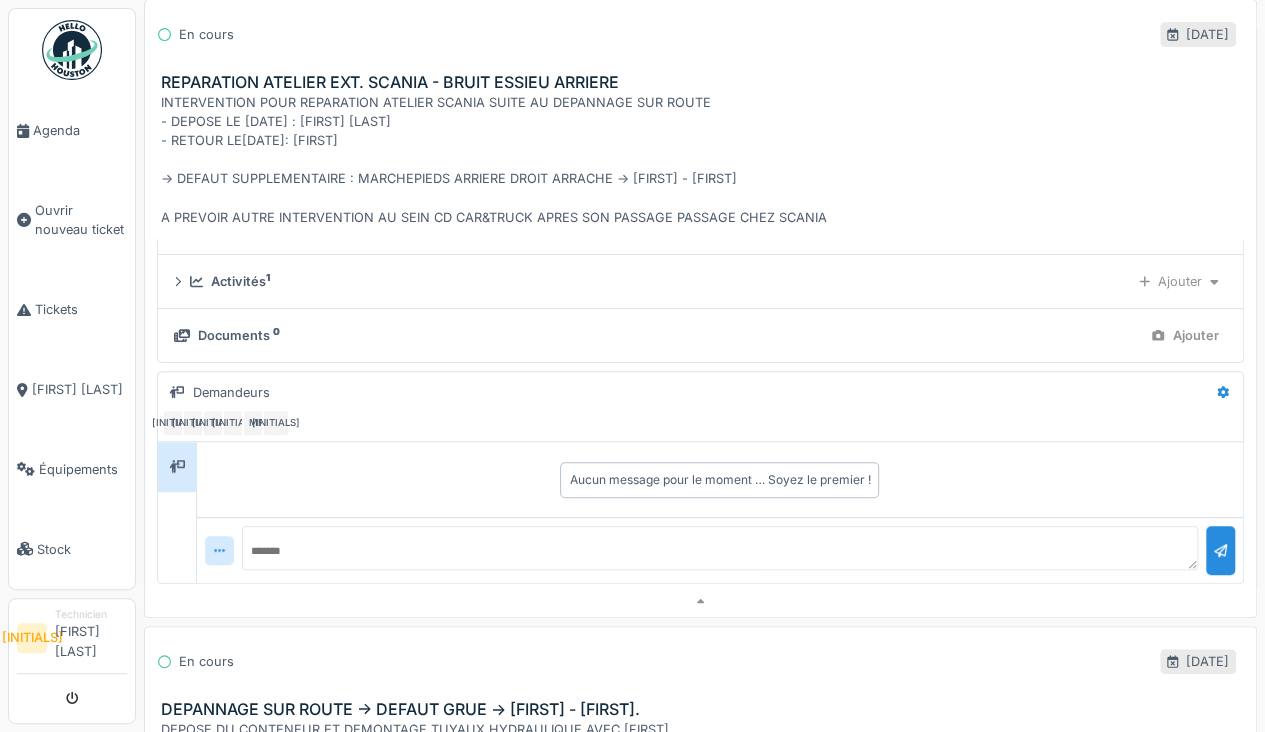 click on "Demandeurs" at bounding box center [685, 392] 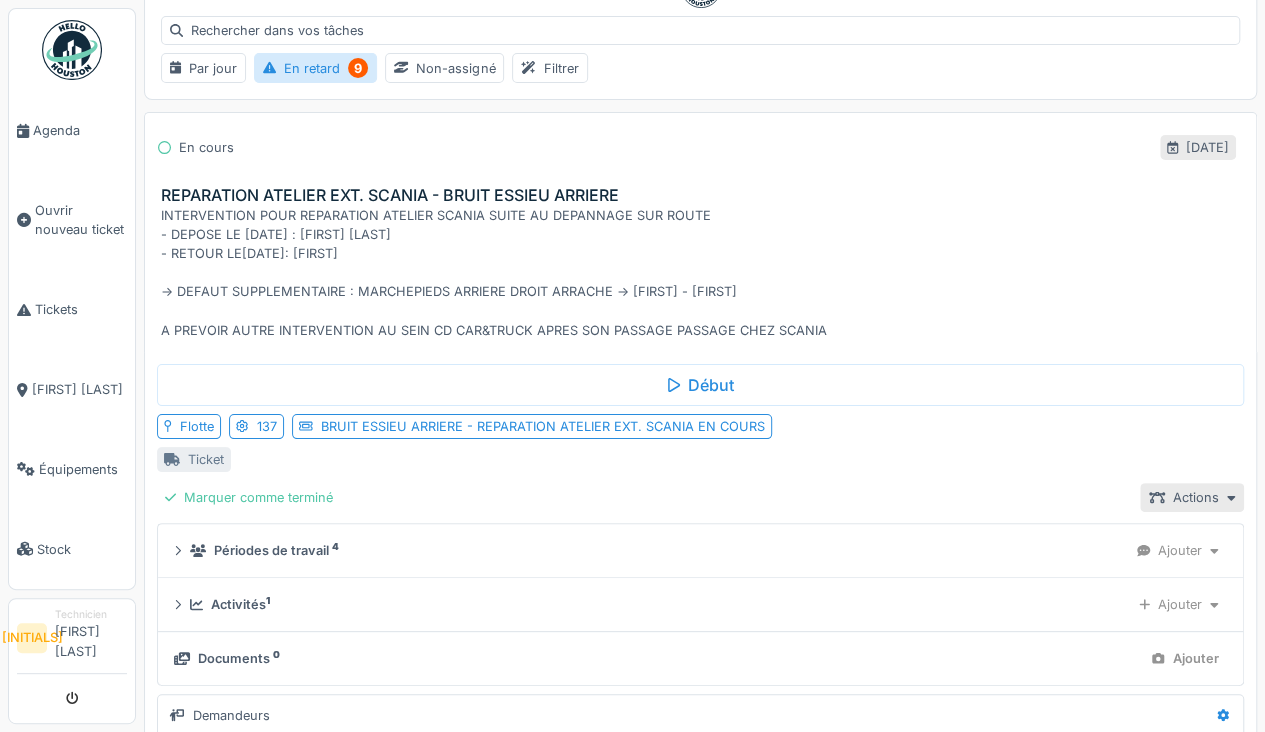 scroll, scrollTop: 51, scrollLeft: 0, axis: vertical 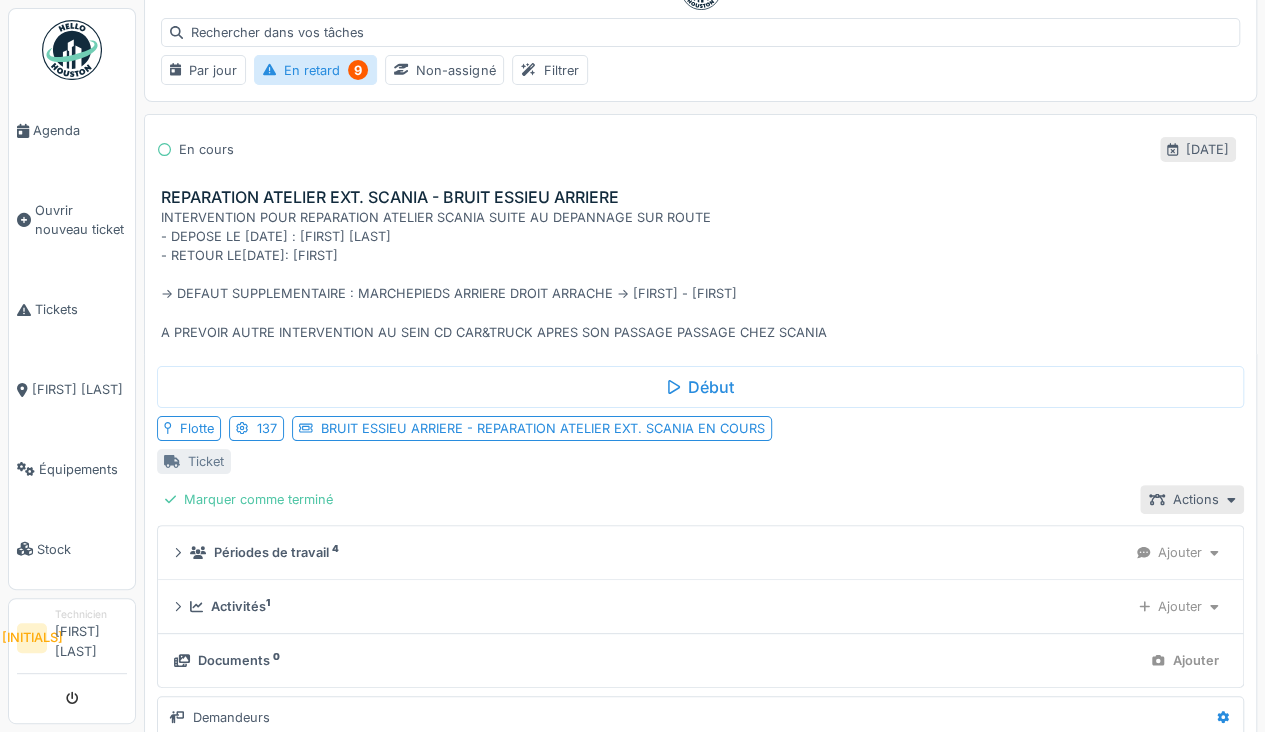 click on "Tickets" at bounding box center [72, 310] 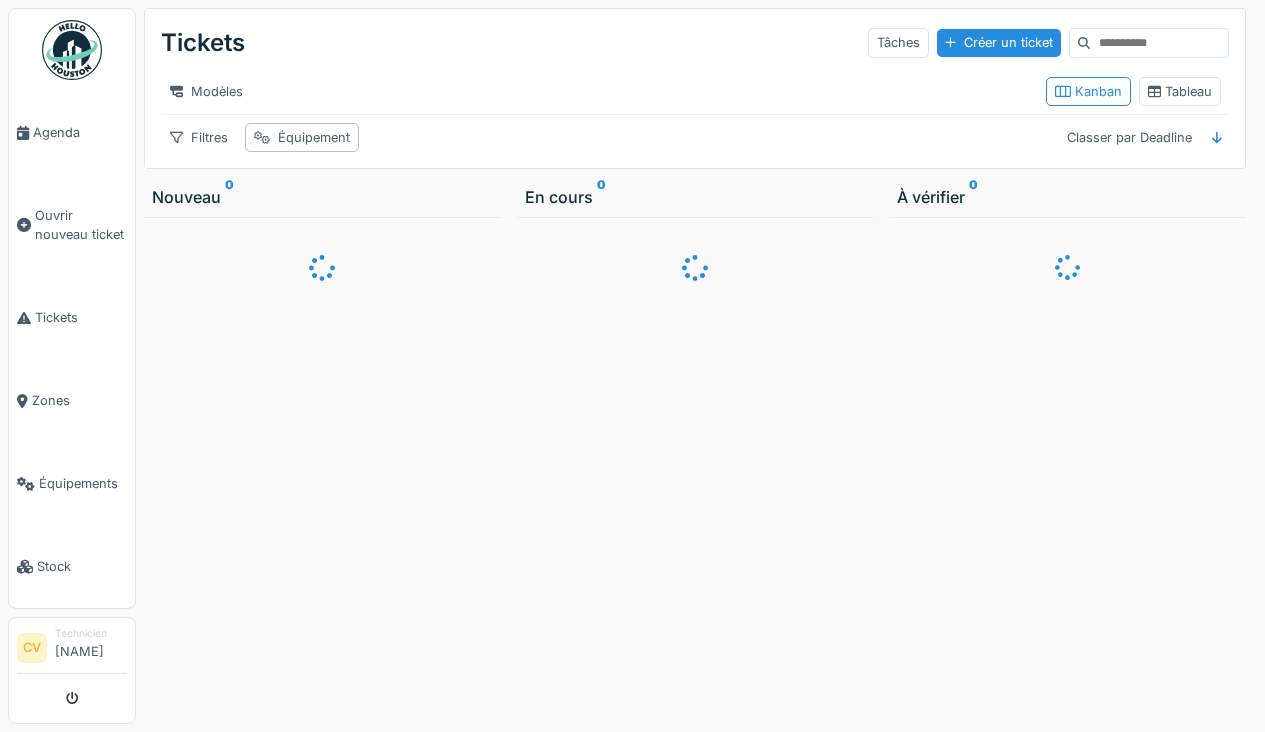 scroll, scrollTop: 0, scrollLeft: 0, axis: both 